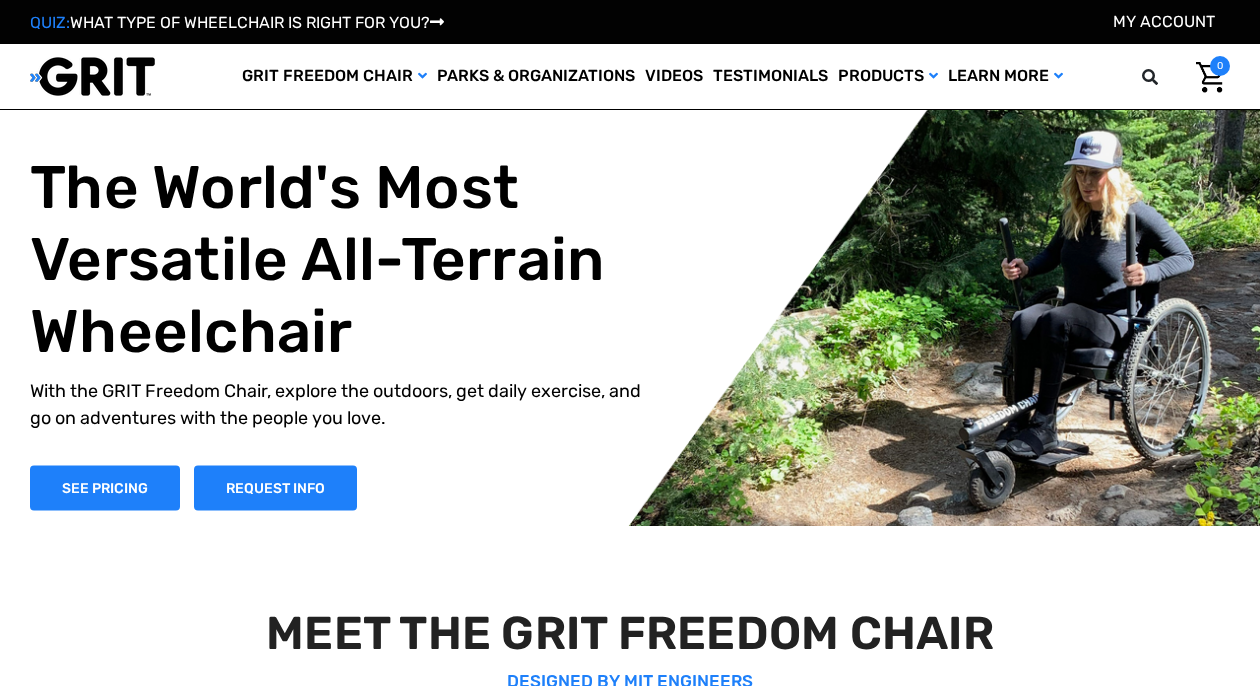 scroll, scrollTop: 0, scrollLeft: 0, axis: both 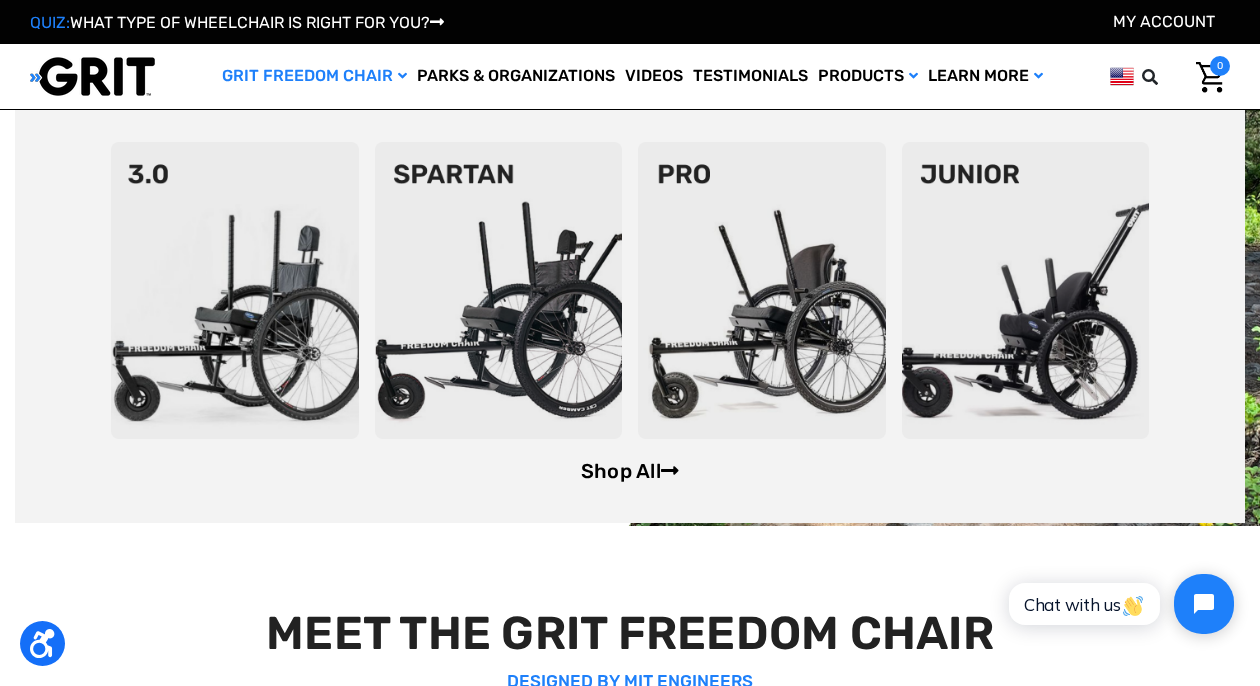 click on "Shop All" at bounding box center [630, 471] 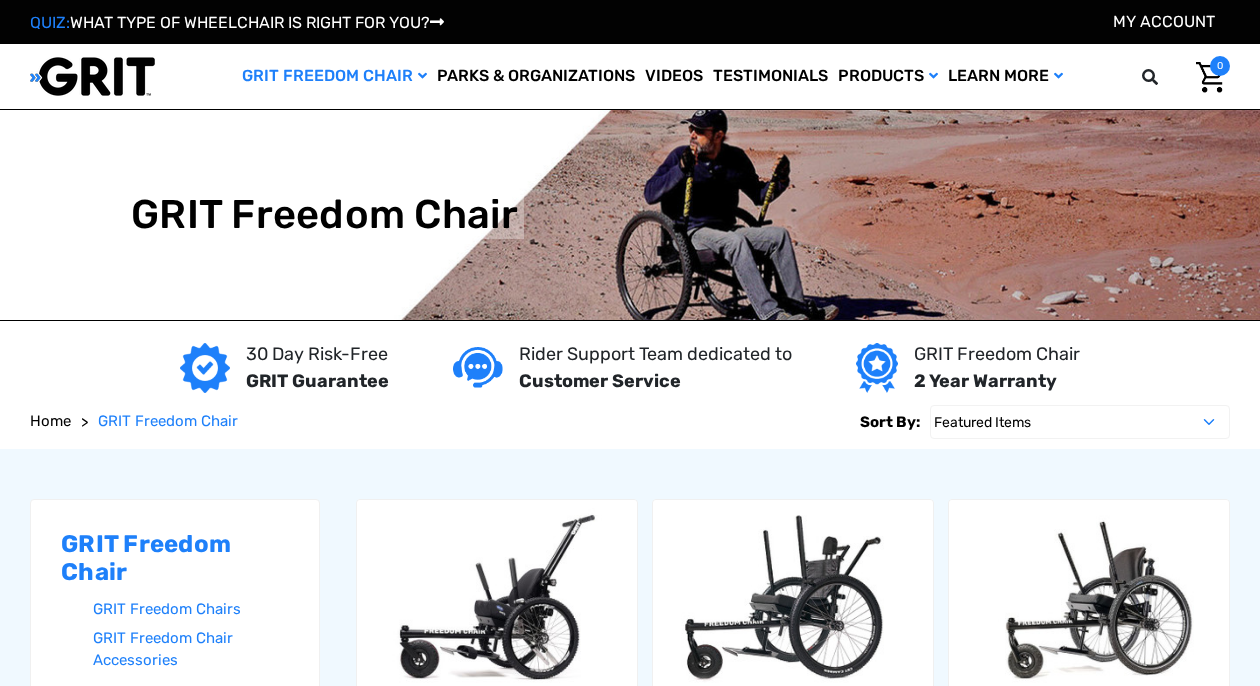 scroll, scrollTop: 0, scrollLeft: 0, axis: both 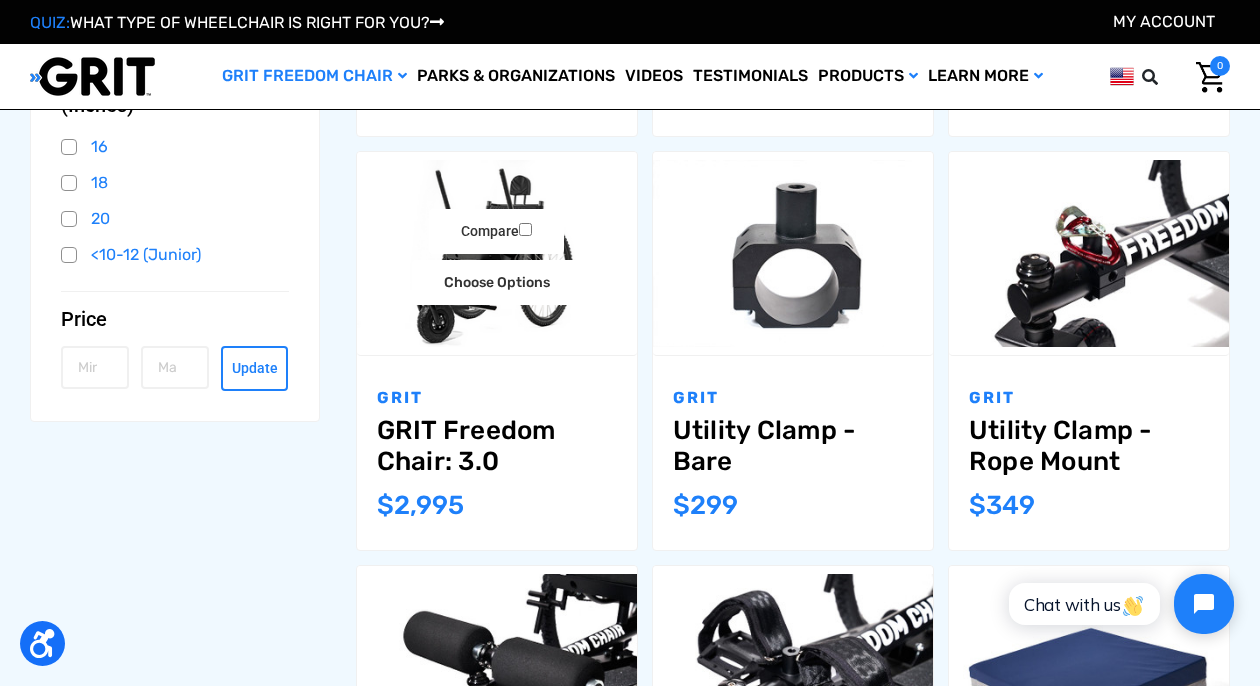 click on "GRIT Freedom Chair: 3.0" at bounding box center [497, 446] 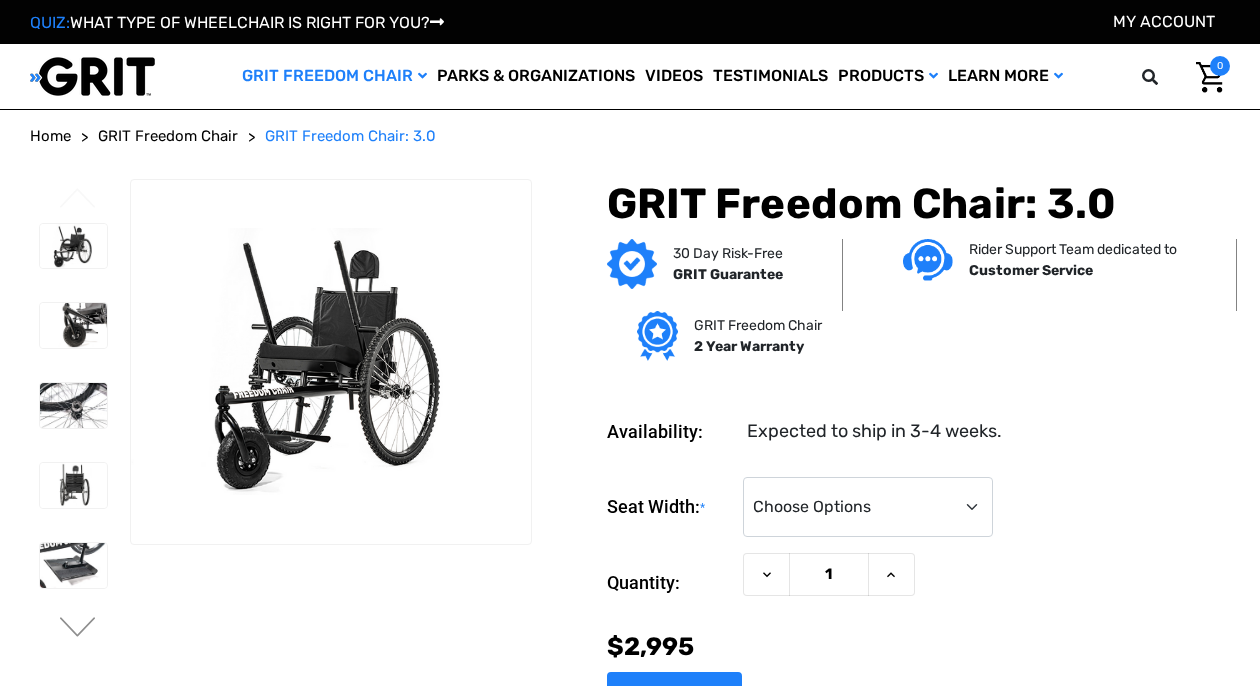 scroll, scrollTop: 0, scrollLeft: 0, axis: both 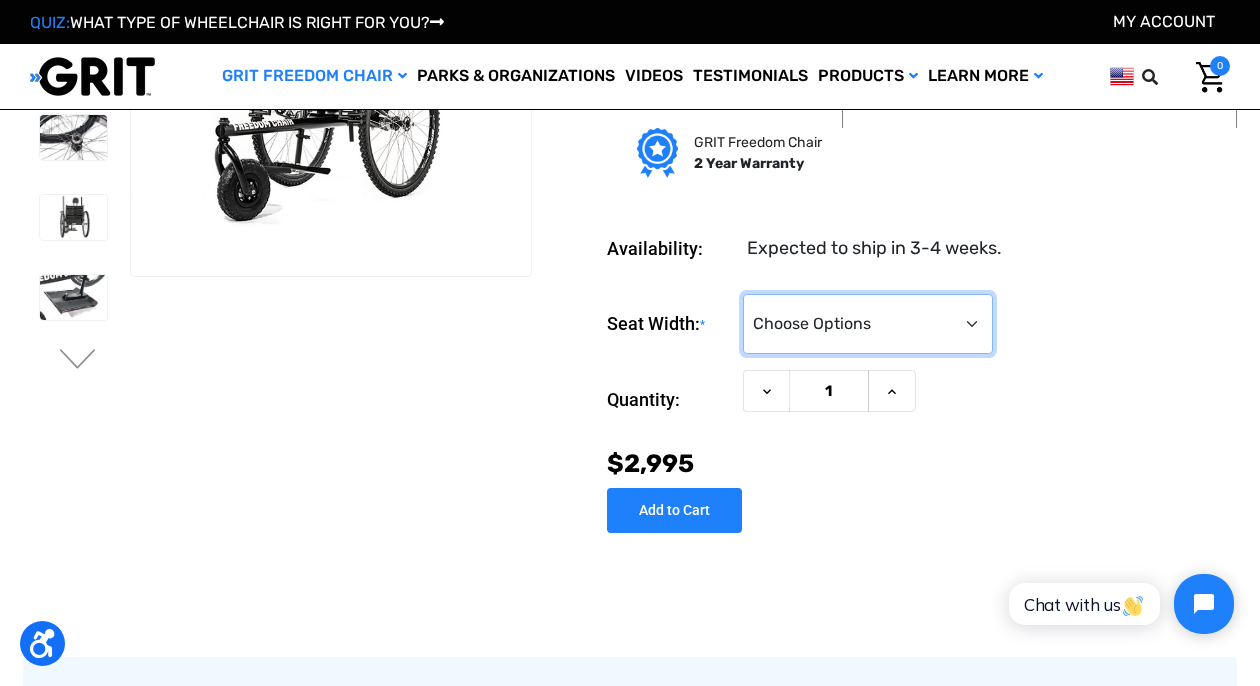click on "Choose Options
16"
18"
20"" at bounding box center [868, 324] 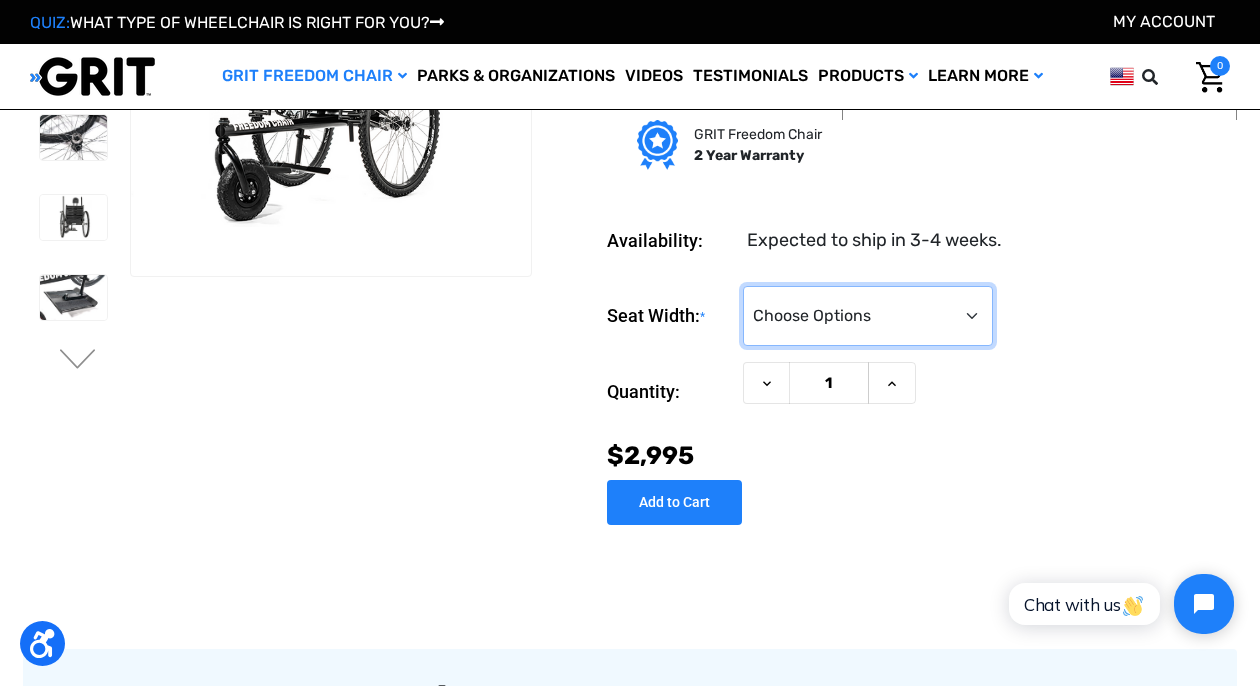 scroll, scrollTop: 0, scrollLeft: 0, axis: both 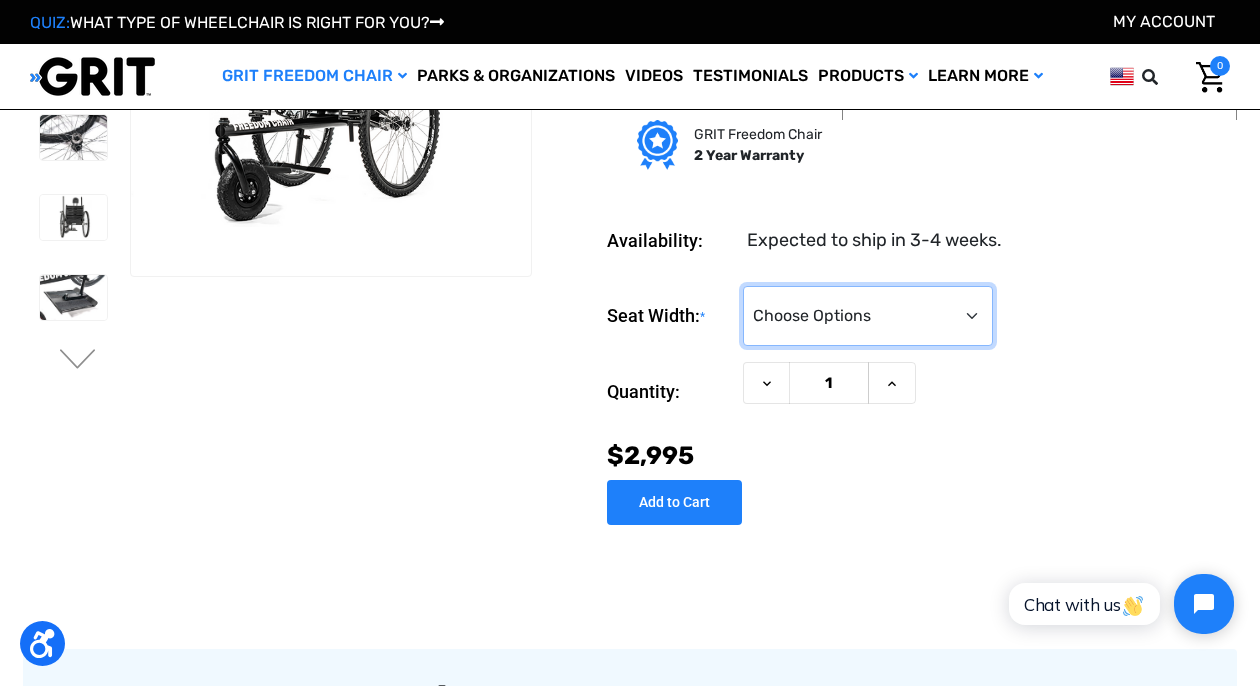 click on "Choose Options
16"
18"
20"" at bounding box center [868, 316] 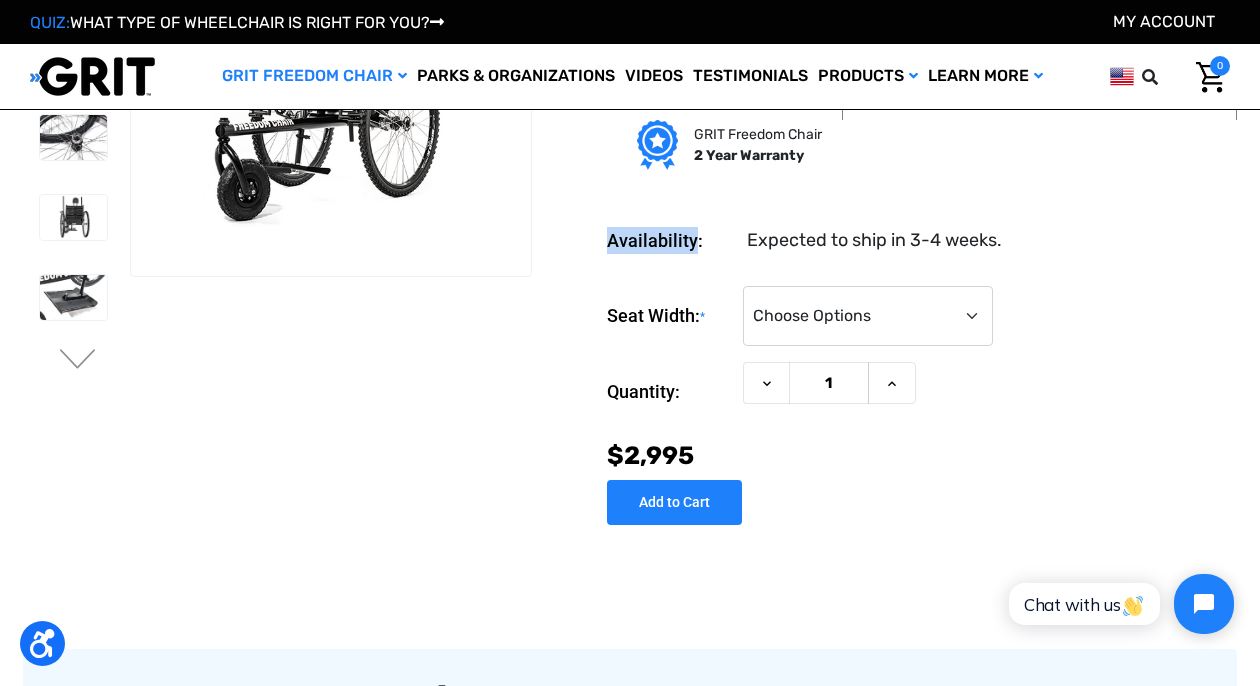 click on "Availability:
Expected to ship in 3-4 weeks.
Seat Width:
*
Choose Options
16"
18"
20"
Current Stock:
Quantity:
Decrease Quantity of GRIT Freedom Chair: 3.0
1
)" at bounding box center (888, 361) 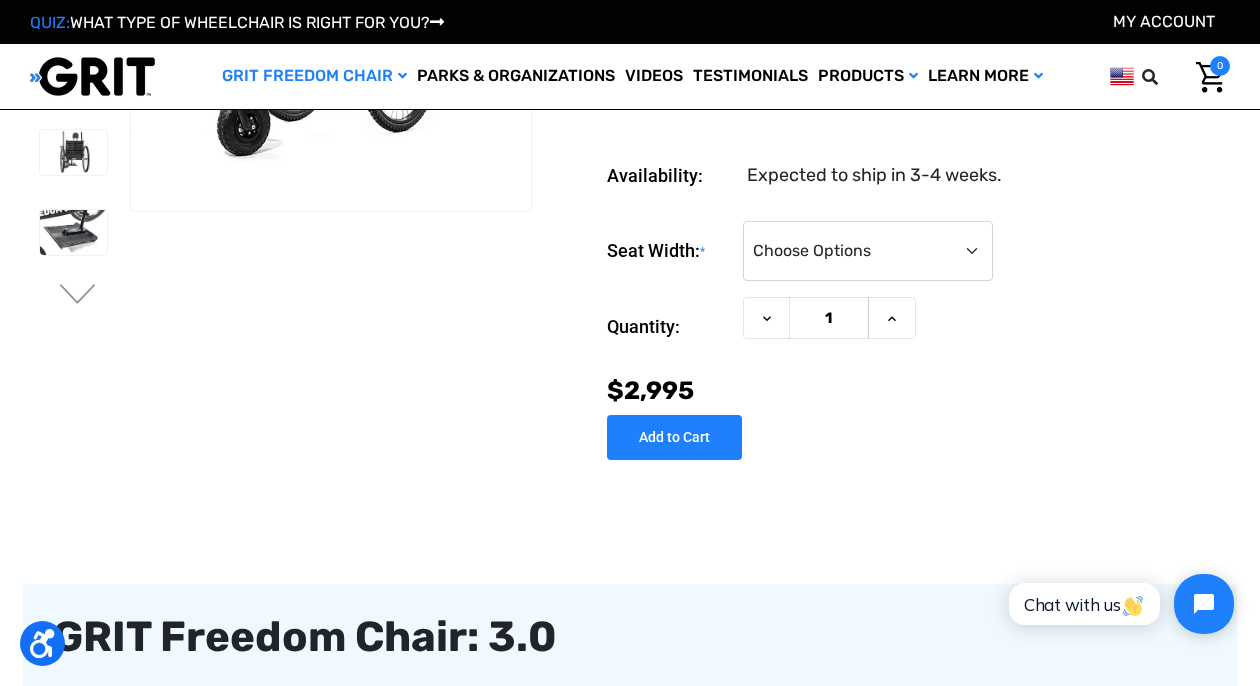 click on "Availability:
Expected to ship in 3-4 weeks.
Seat Width:
*
Choose Options
16"
18"
20"
Current Stock:
Quantity:
Decrease Quantity of GRIT Freedom Chair: 3.0
1
)" at bounding box center (888, 296) 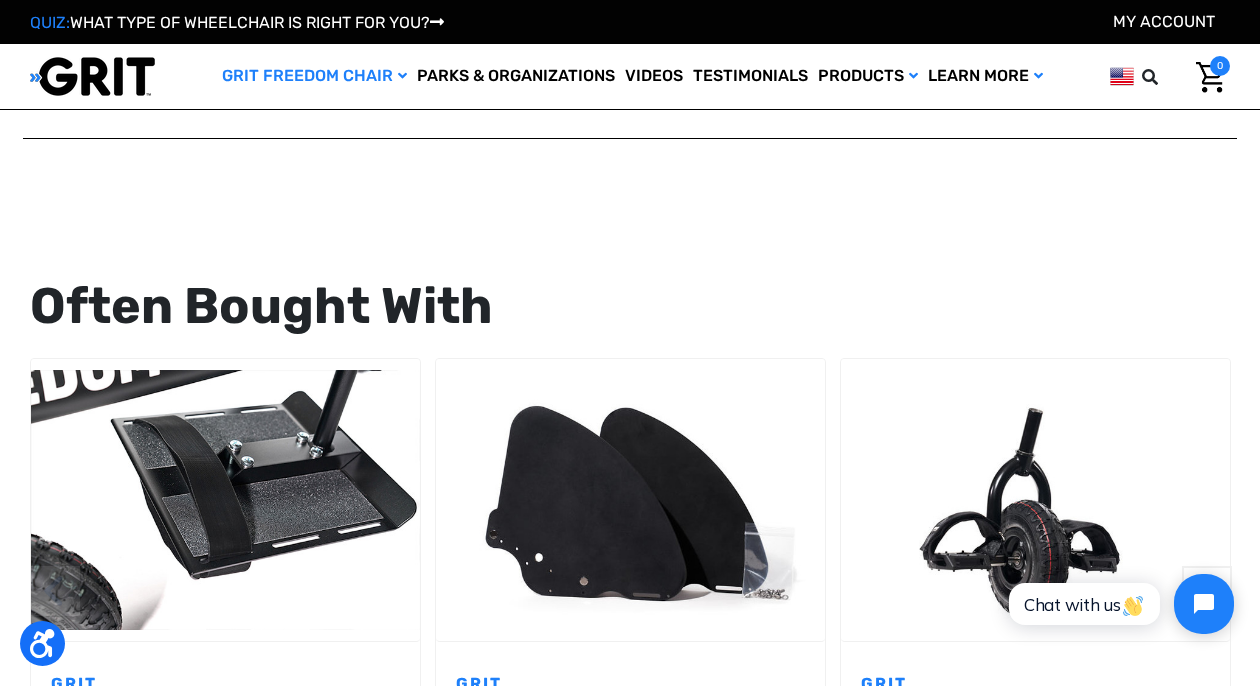 scroll, scrollTop: 1681, scrollLeft: 0, axis: vertical 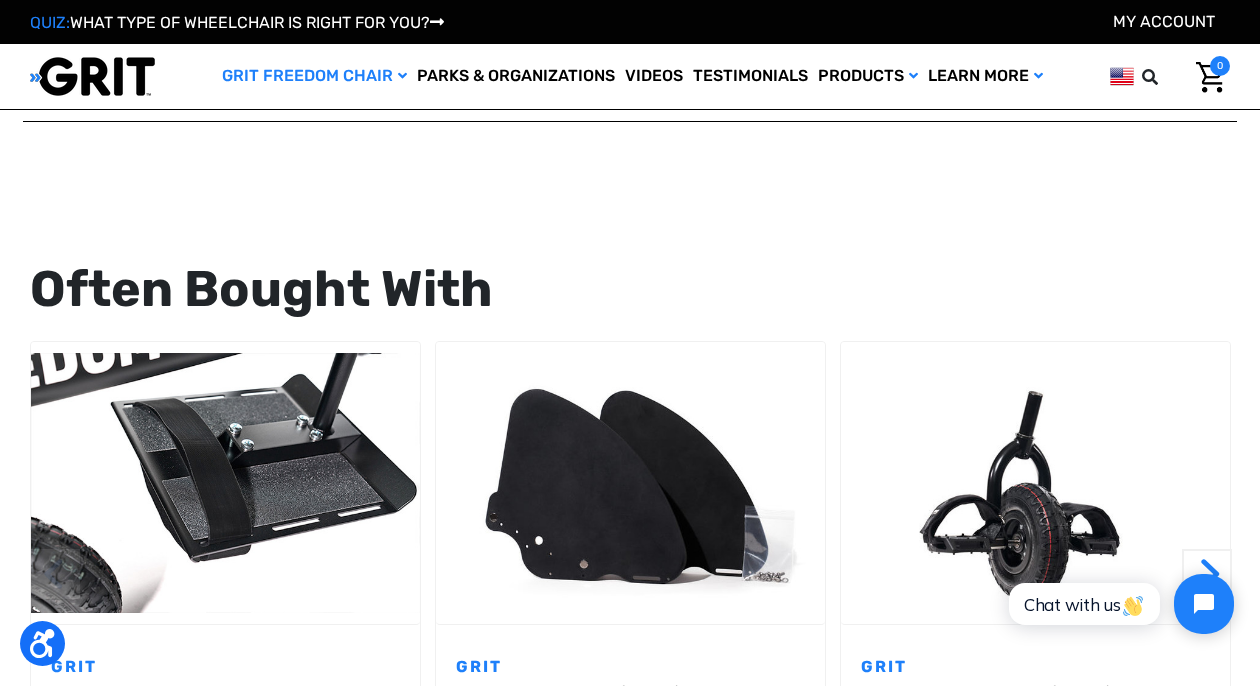 click on "Often Bought With" at bounding box center (630, 289) 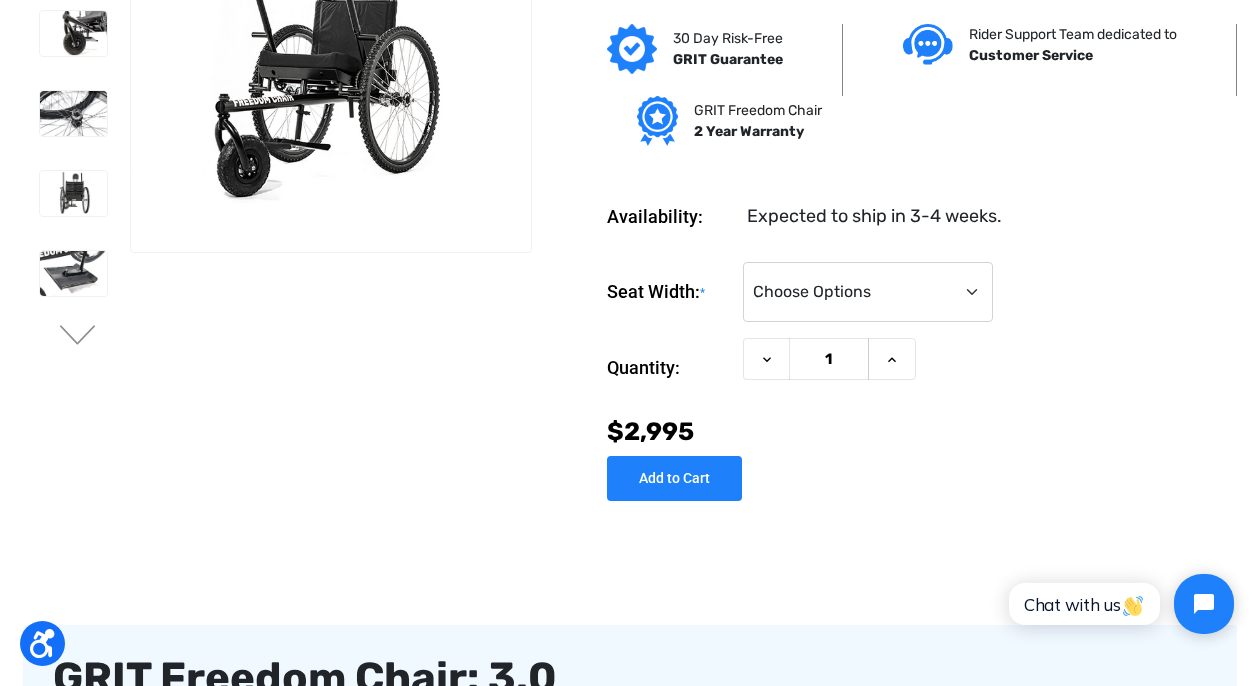 scroll, scrollTop: 0, scrollLeft: 0, axis: both 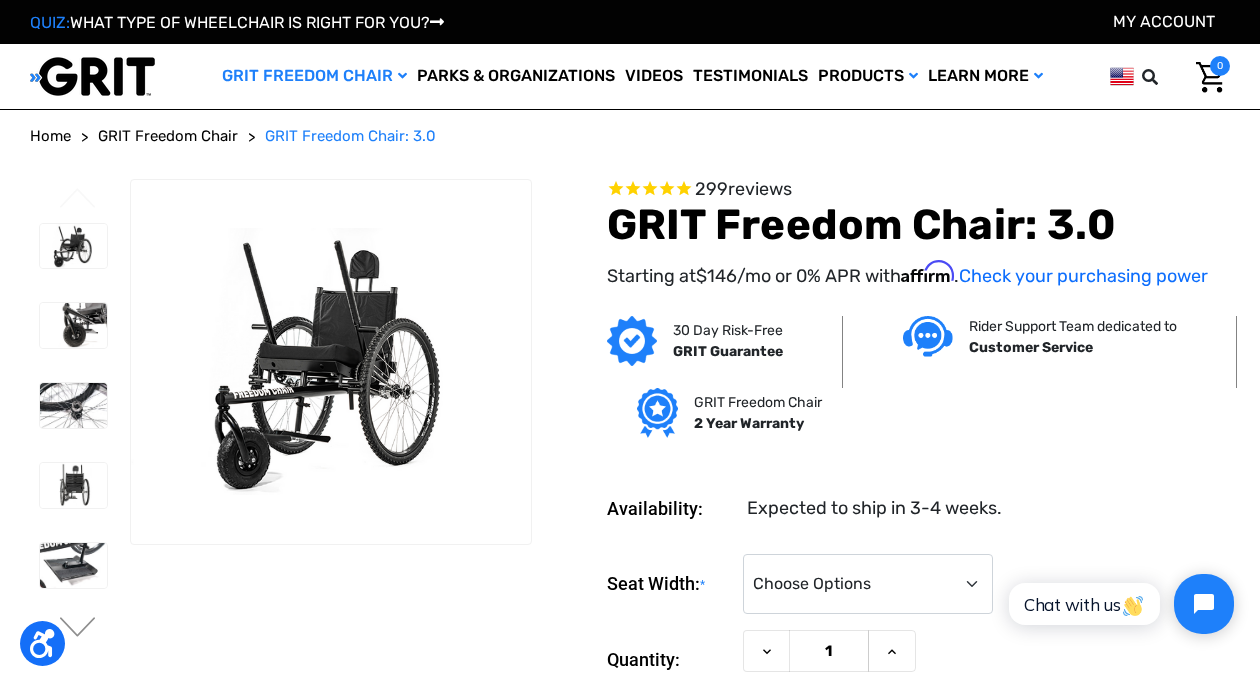 click on "299 reviews
GRIT Freedom Chair: 3.0
Starting at  $146 /mo or 0% APR with  Affirm .  Check your purchasing power" at bounding box center (888, 245) 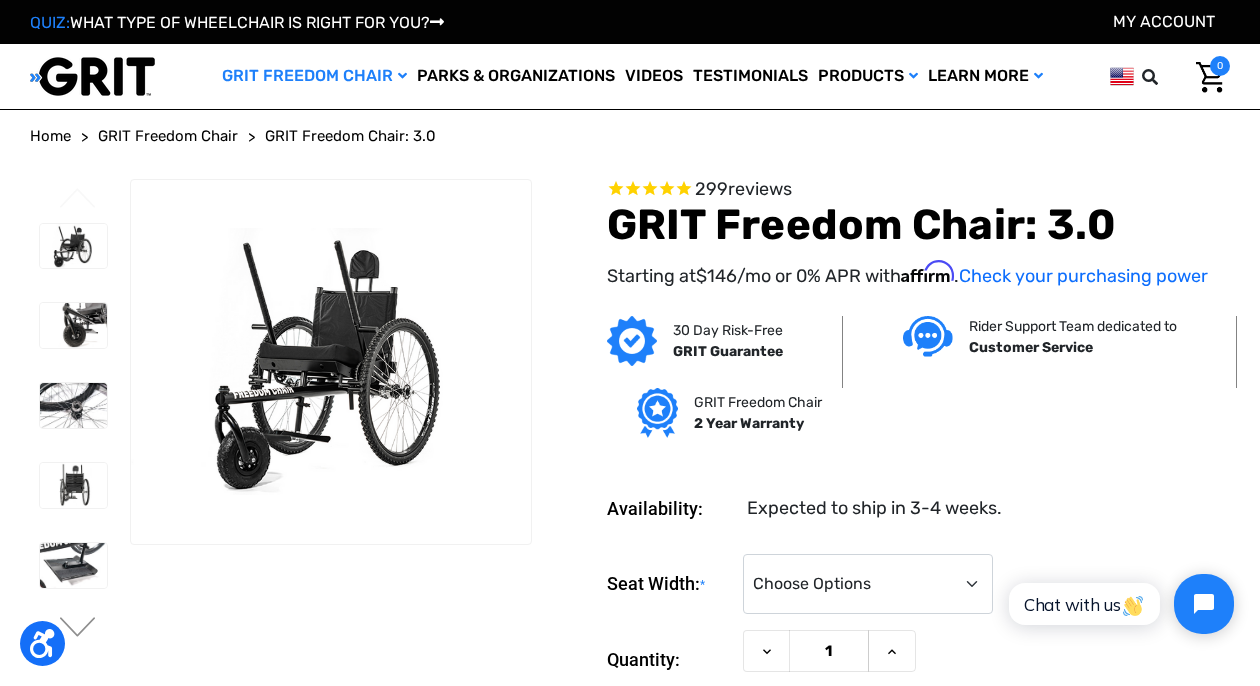 click on "GRIT Freedom Chair: 3.0" at bounding box center [350, 136] 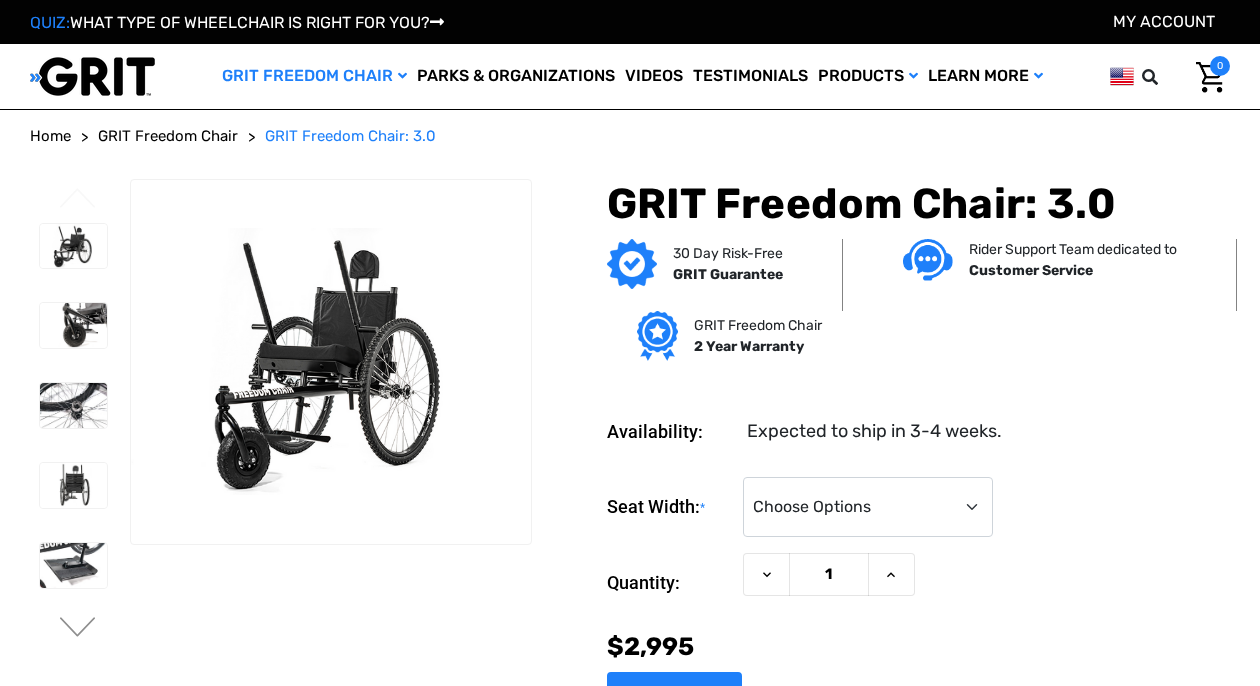 scroll, scrollTop: 0, scrollLeft: 0, axis: both 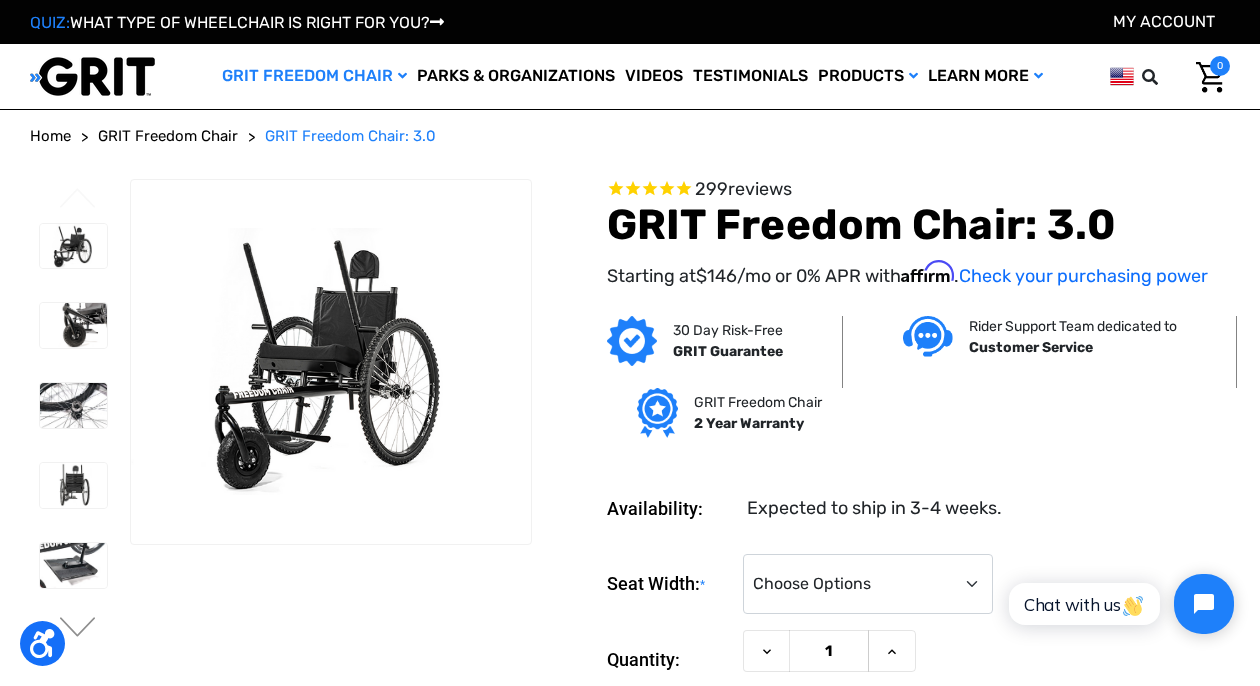 click on "299 reviews
GRIT Freedom Chair: 3.0
Starting at  $146 /mo or 0% APR with  Affirm .  Check your purchasing power" at bounding box center [888, 245] 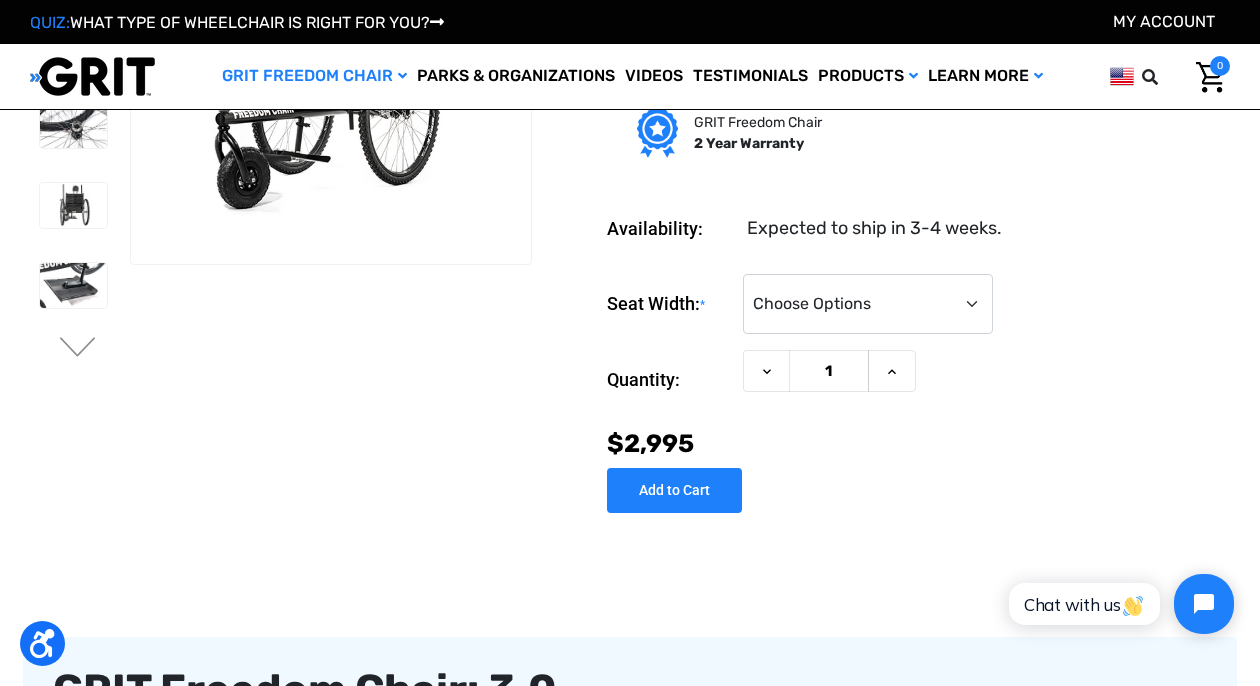 scroll, scrollTop: 171, scrollLeft: 0, axis: vertical 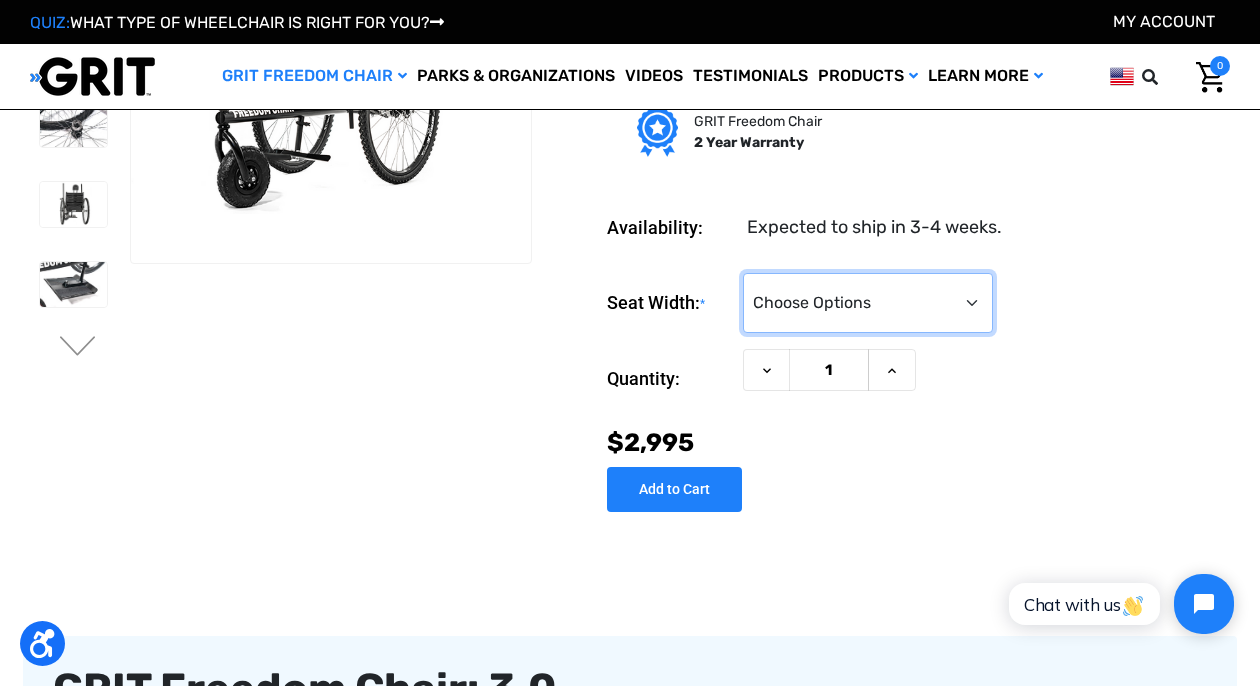 click on "Choose Options
16"
18"
20"" at bounding box center (868, 303) 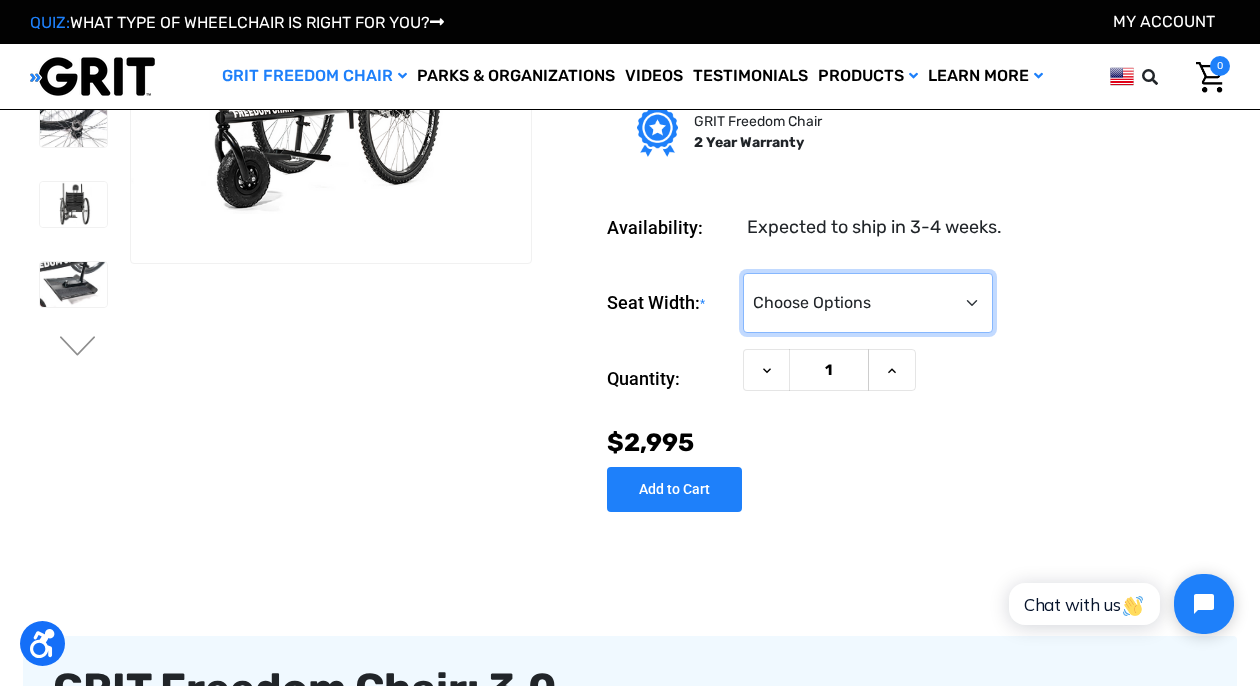 click on "Choose Options
16"
18"
20"" at bounding box center (868, 303) 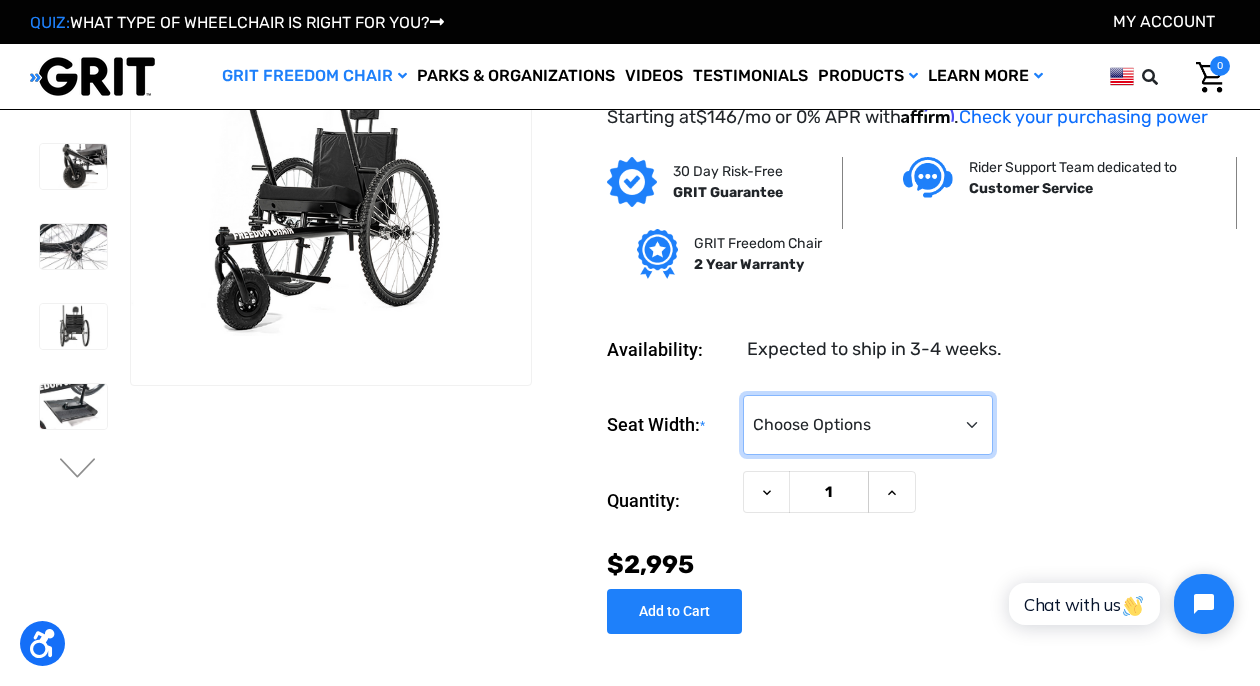 scroll, scrollTop: 0, scrollLeft: 0, axis: both 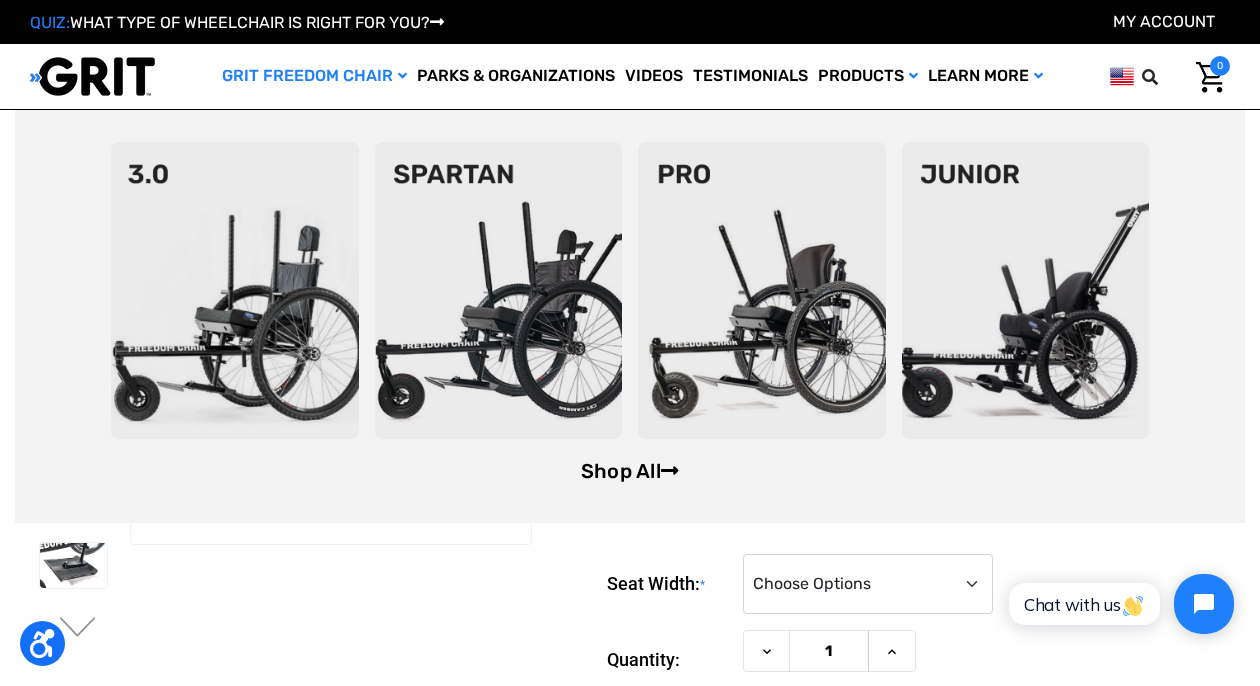 click on "Shop All" at bounding box center [630, 471] 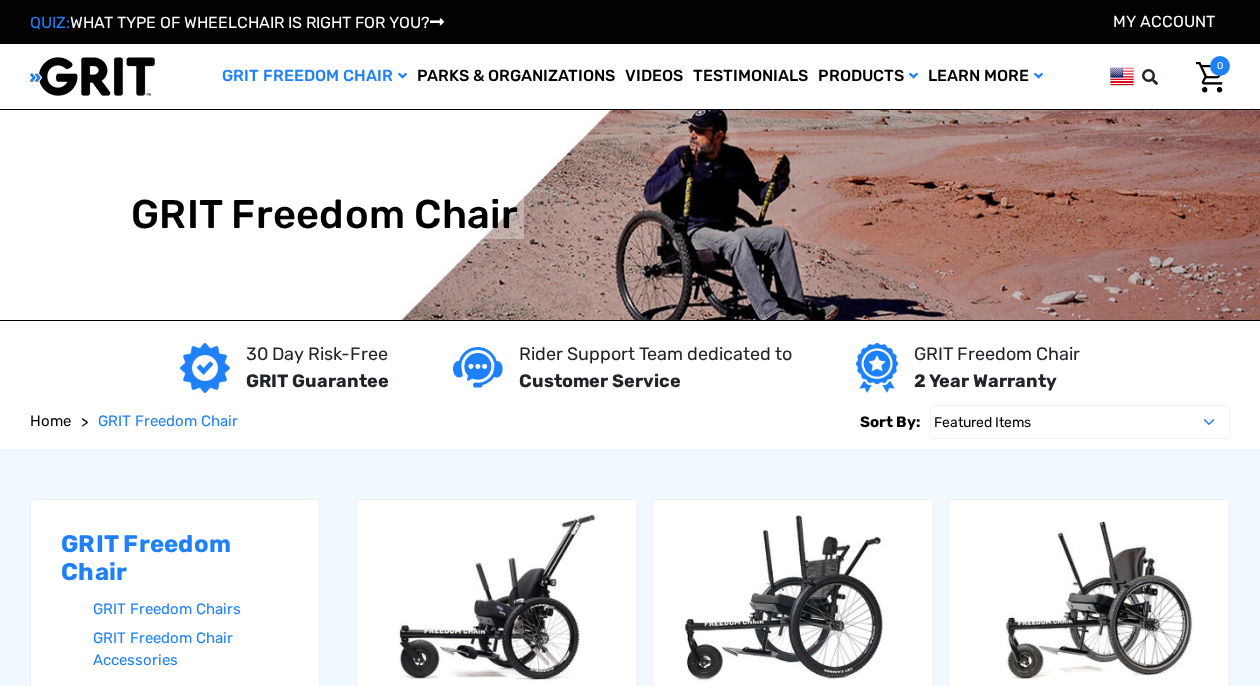 scroll, scrollTop: 0, scrollLeft: 0, axis: both 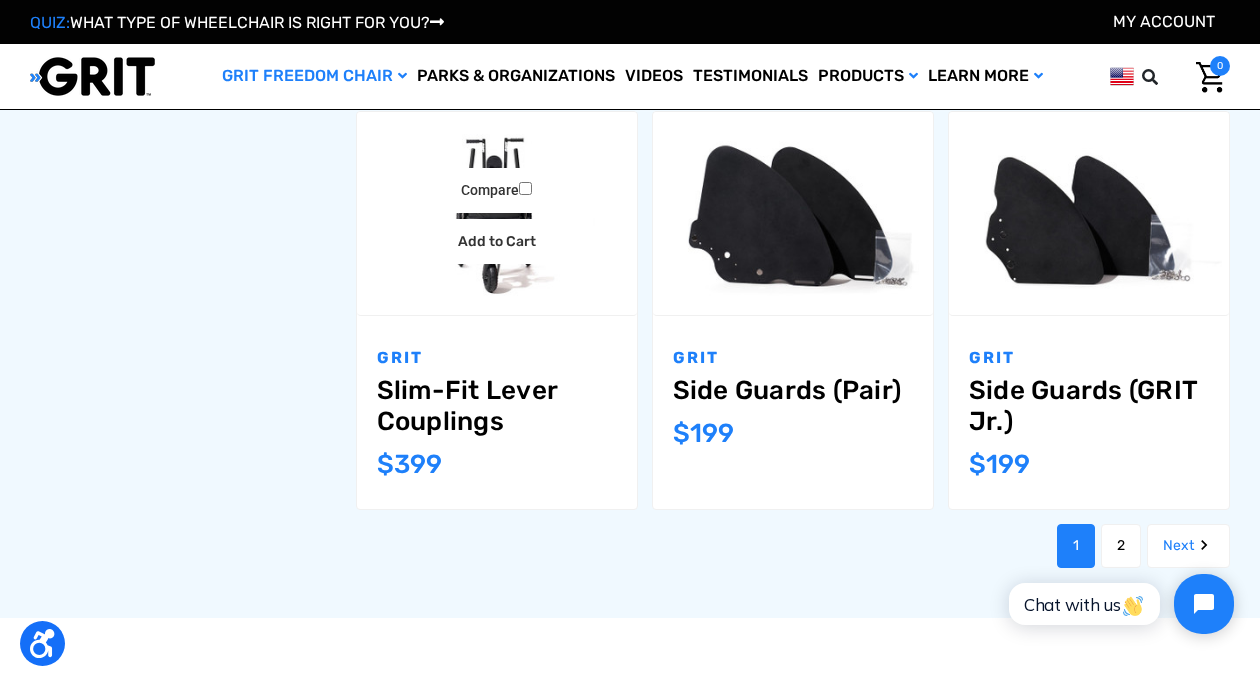 click on "Slim-Fit Lever Couplings" at bounding box center (497, 406) 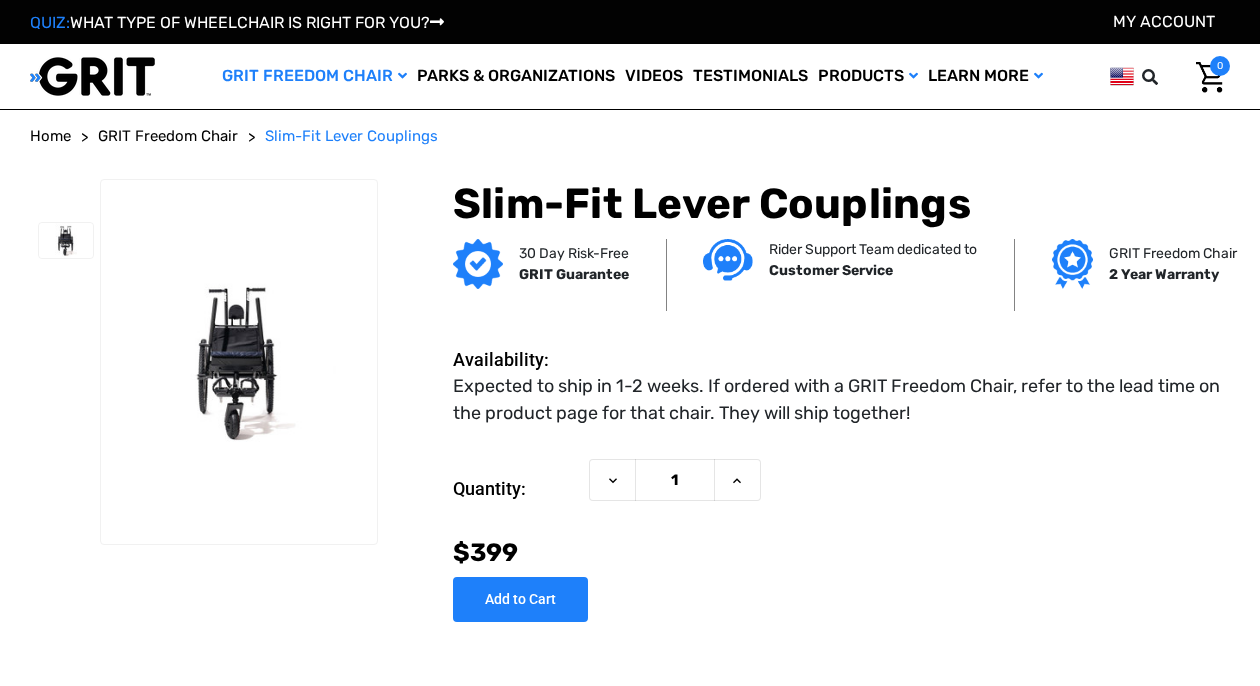 scroll, scrollTop: 0, scrollLeft: 0, axis: both 